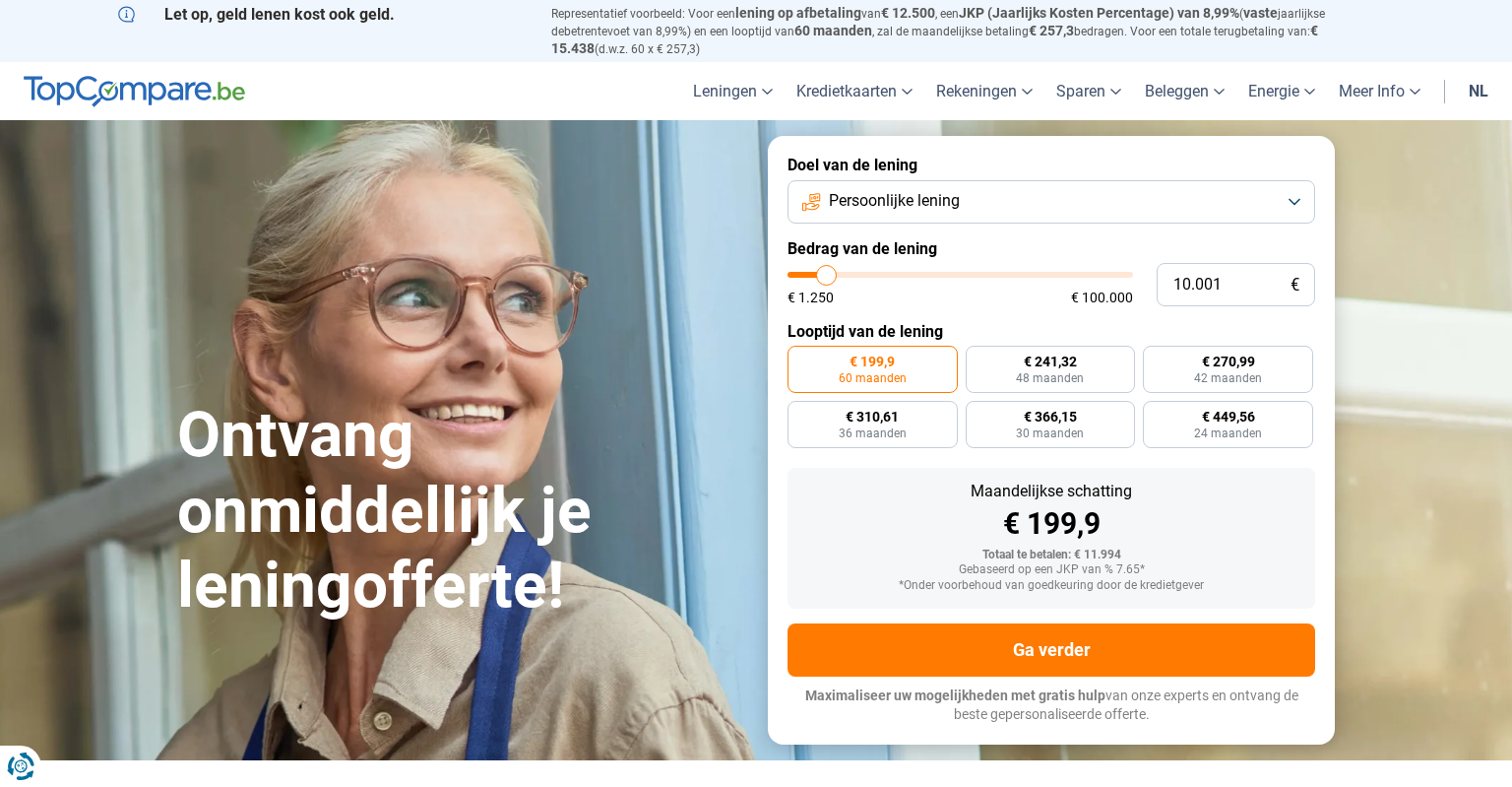 scroll, scrollTop: 0, scrollLeft: 0, axis: both 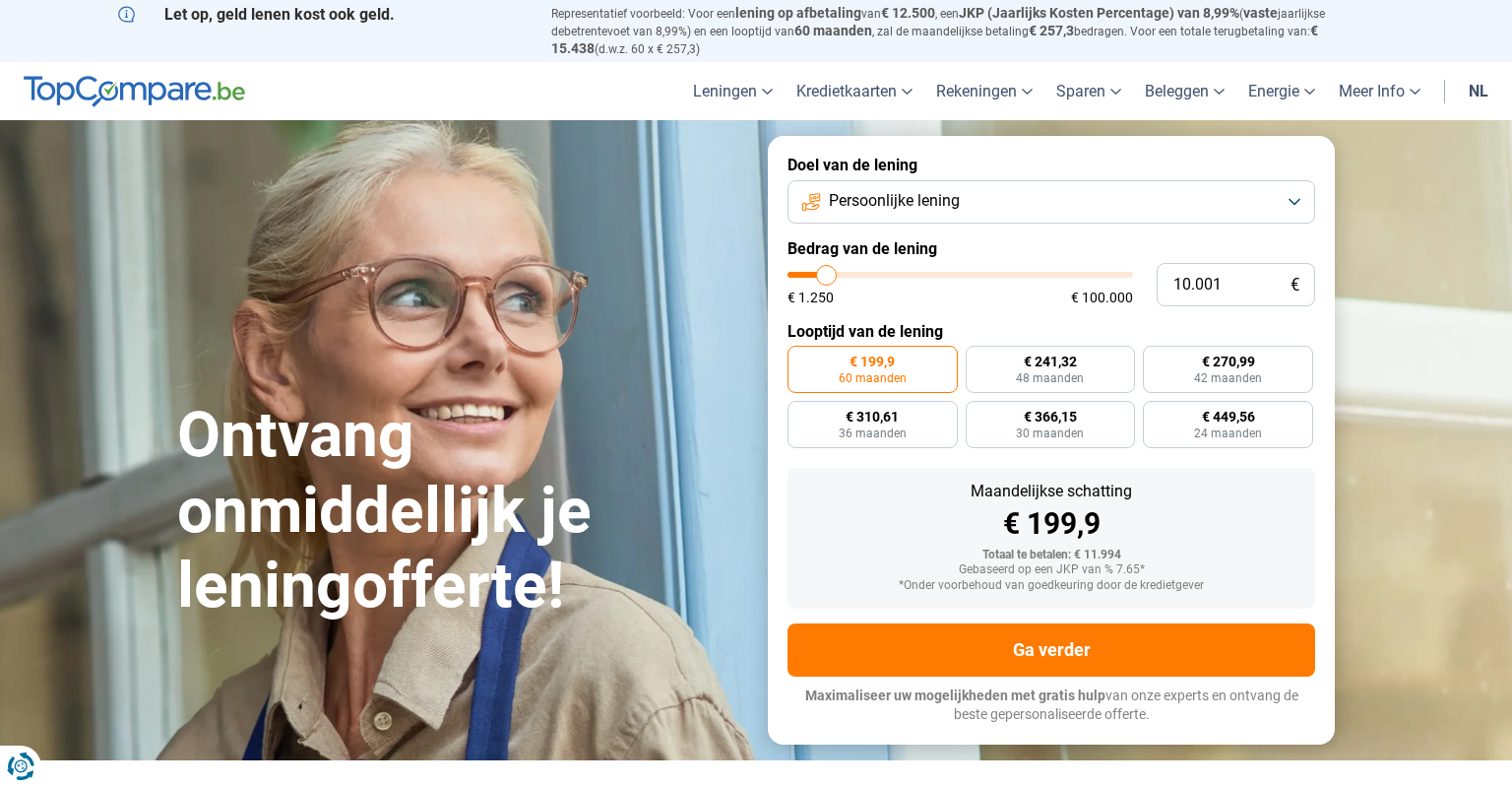 click on "nl" at bounding box center (1479, 91) 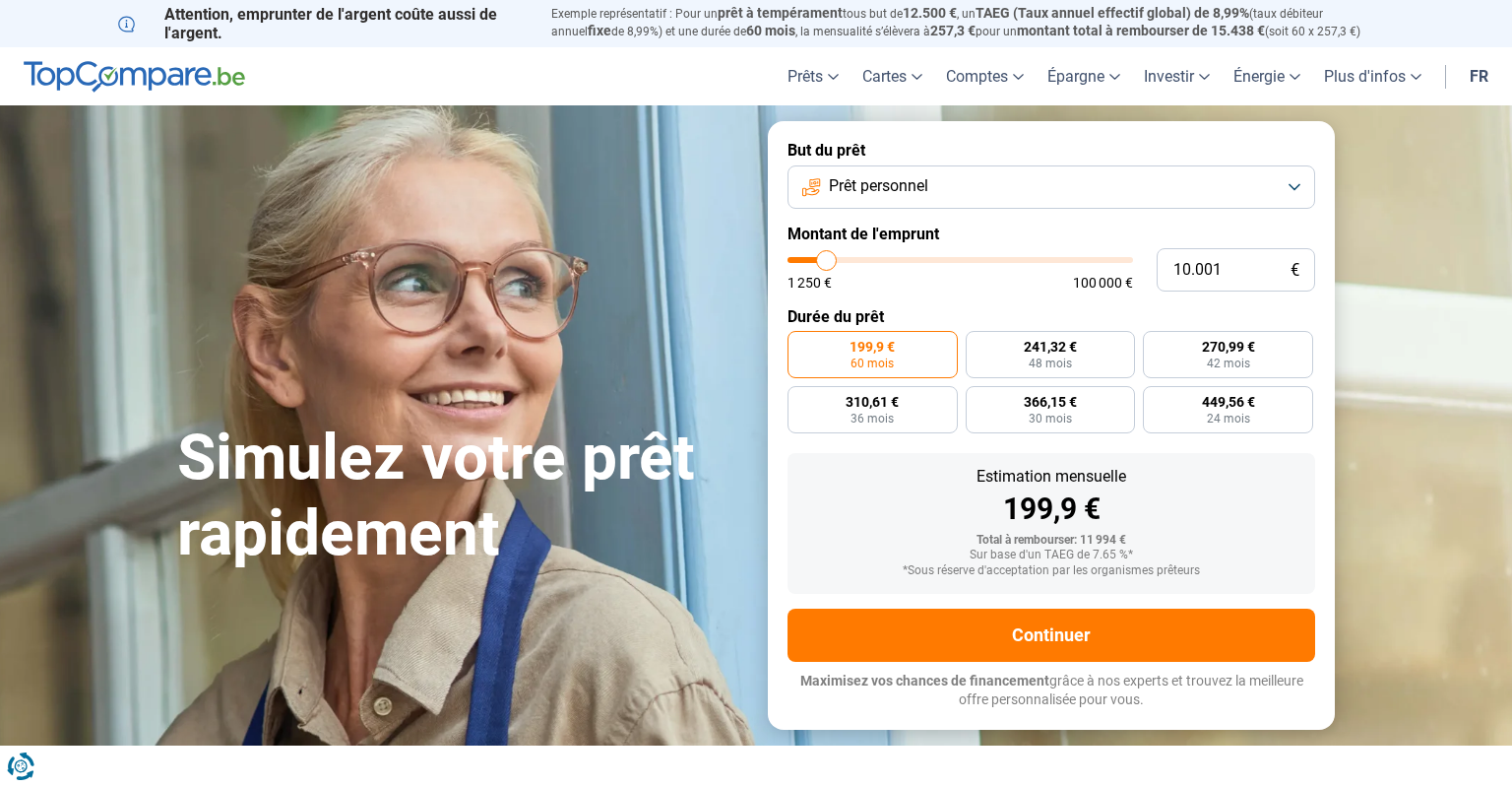 scroll, scrollTop: 0, scrollLeft: 0, axis: both 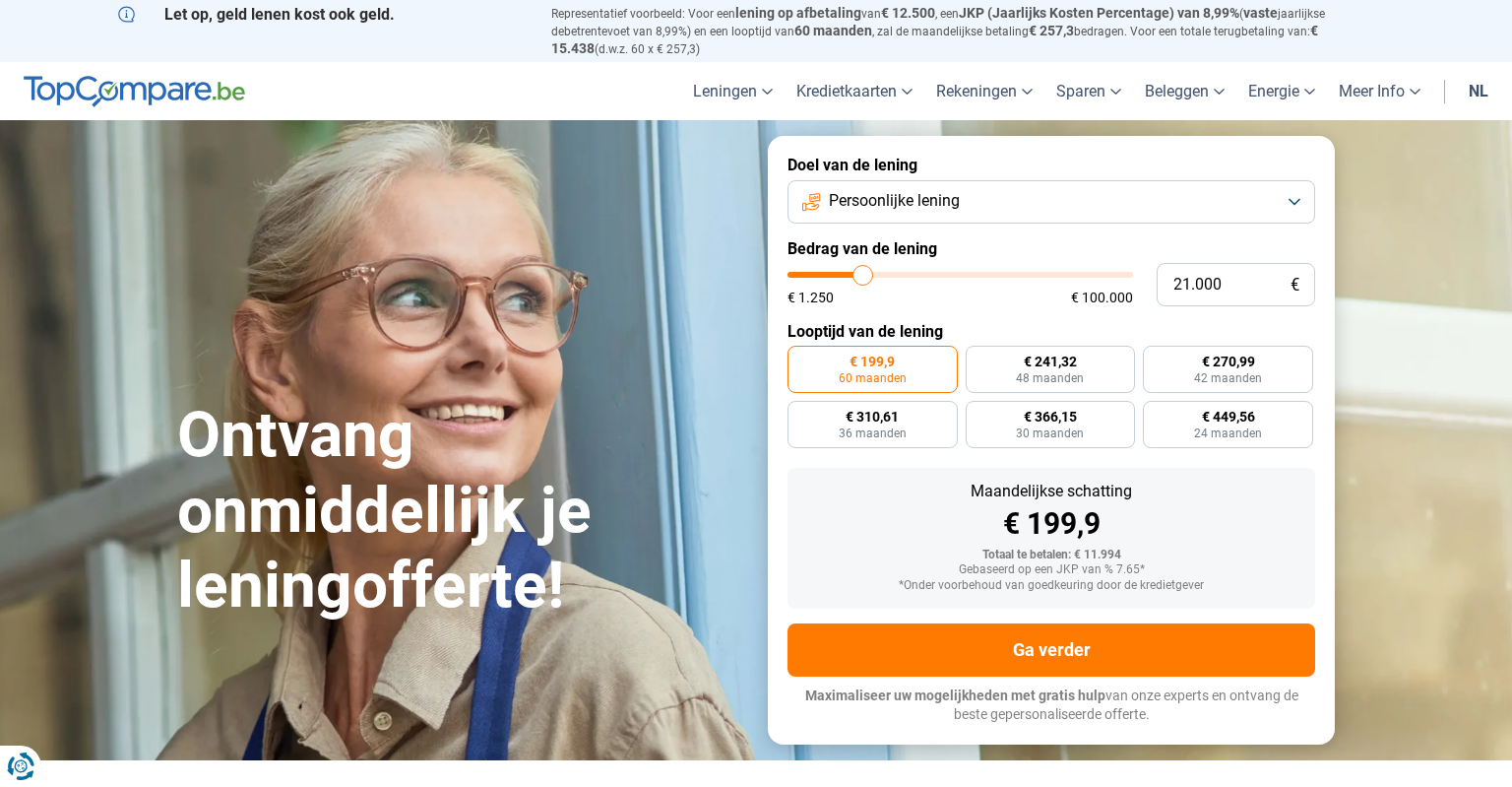 drag, startPoint x: 822, startPoint y: 282, endPoint x: 863, endPoint y: 285, distance: 41.10961 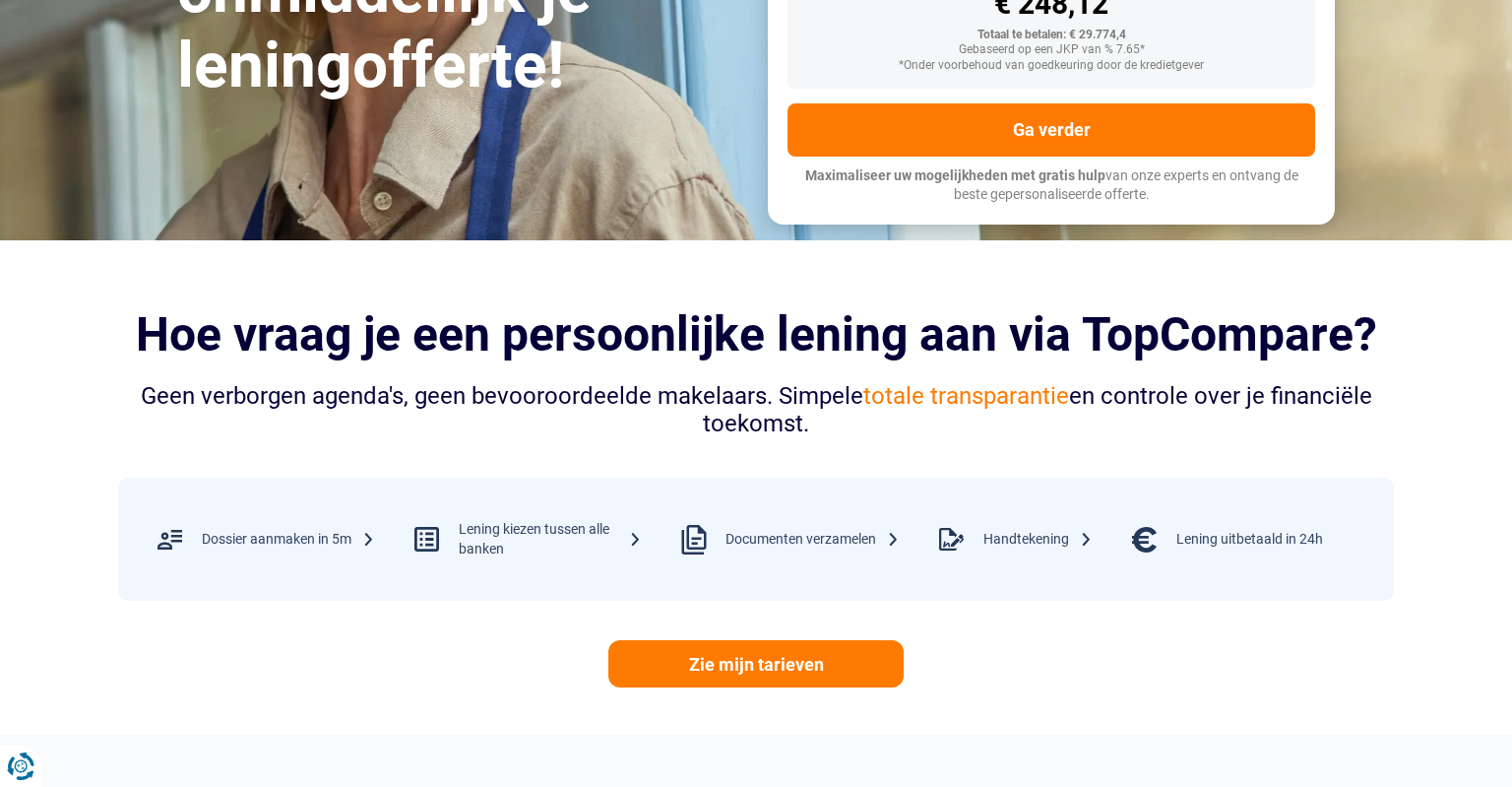 scroll, scrollTop: 0, scrollLeft: 0, axis: both 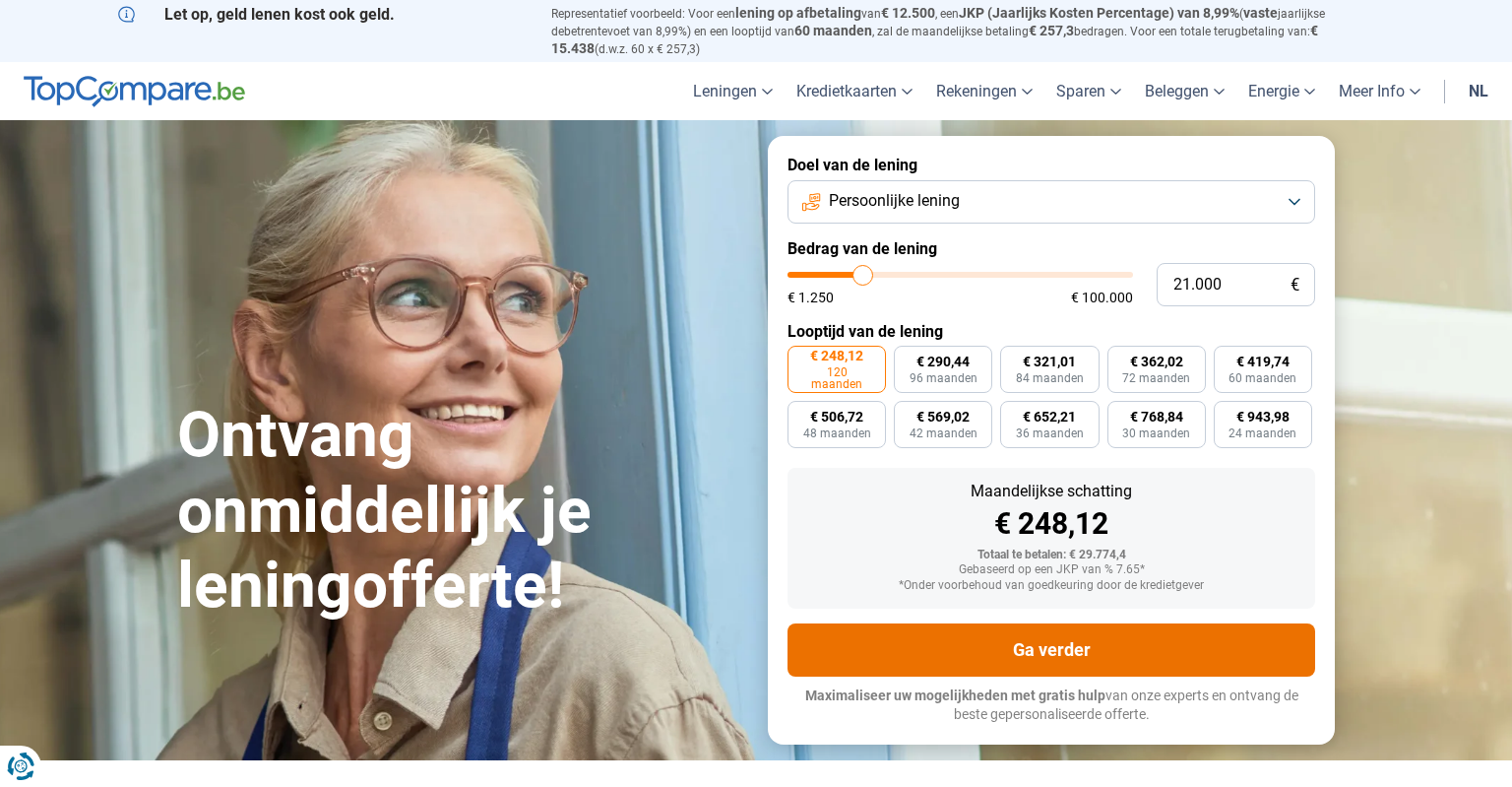 click on "Ga verder" at bounding box center (1051, 650) 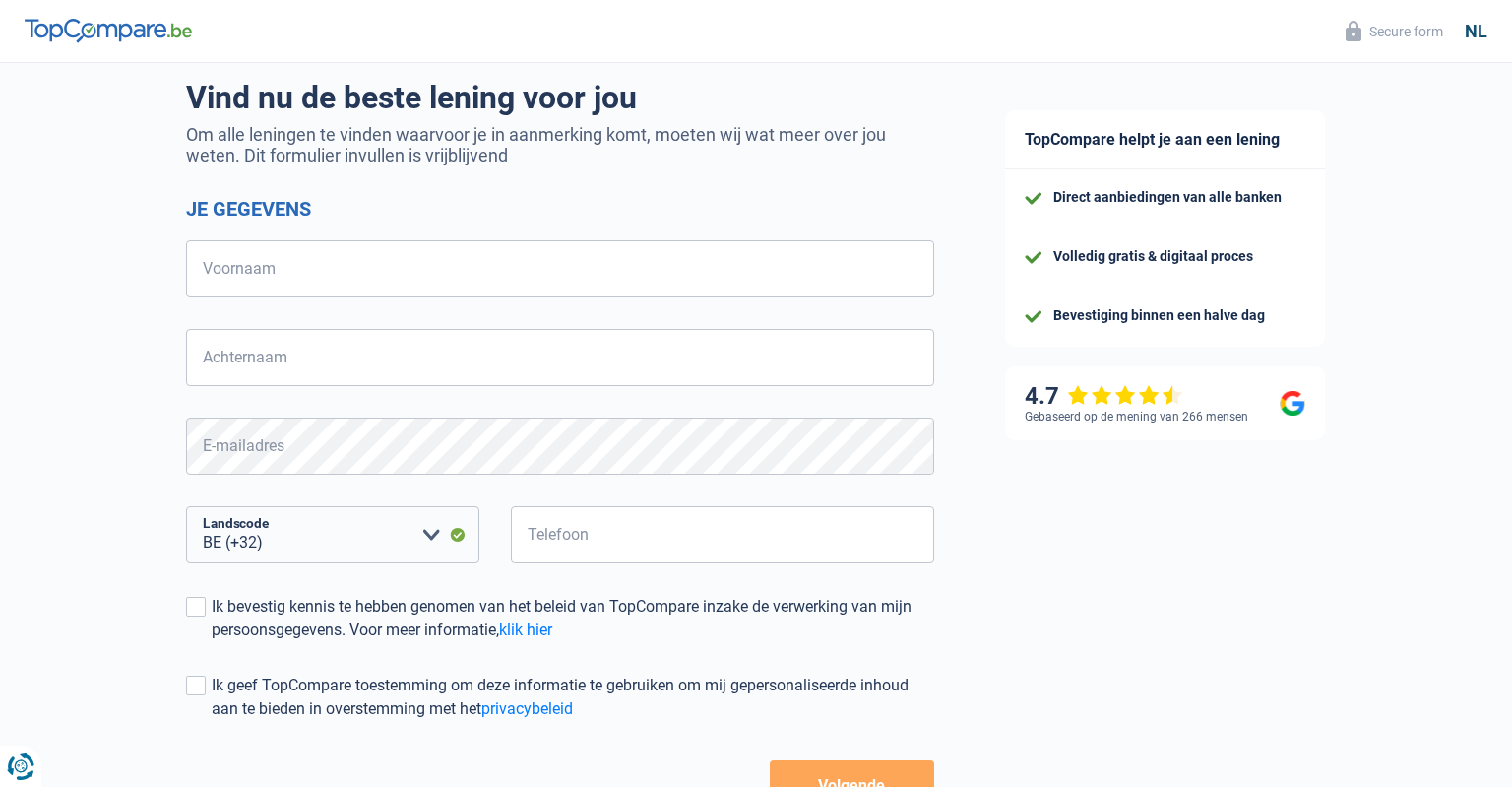 scroll, scrollTop: 208, scrollLeft: 0, axis: vertical 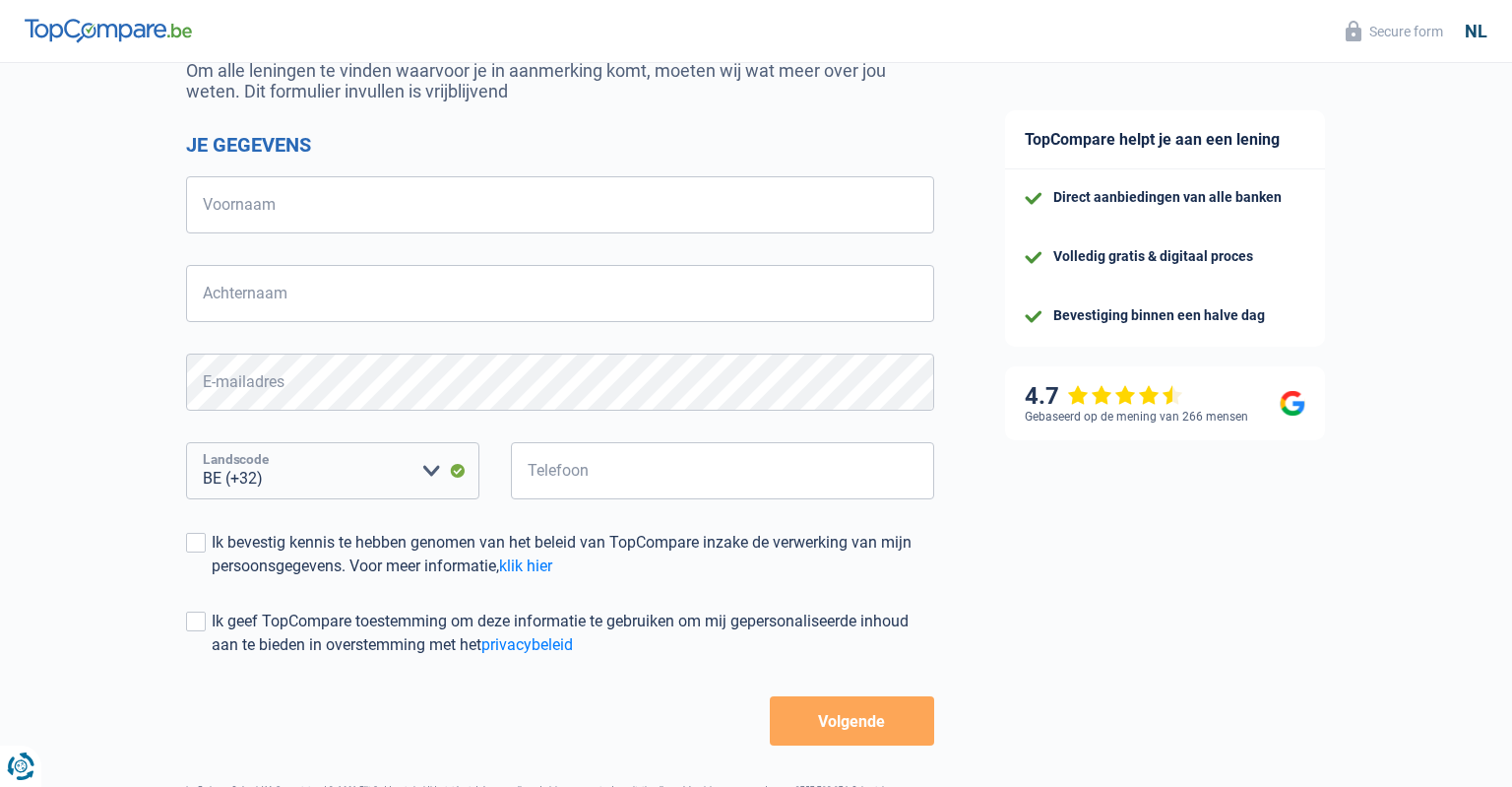 click on "BE (+32) LU (+352)
Maak een keuze a.u.b" at bounding box center (333, 471) 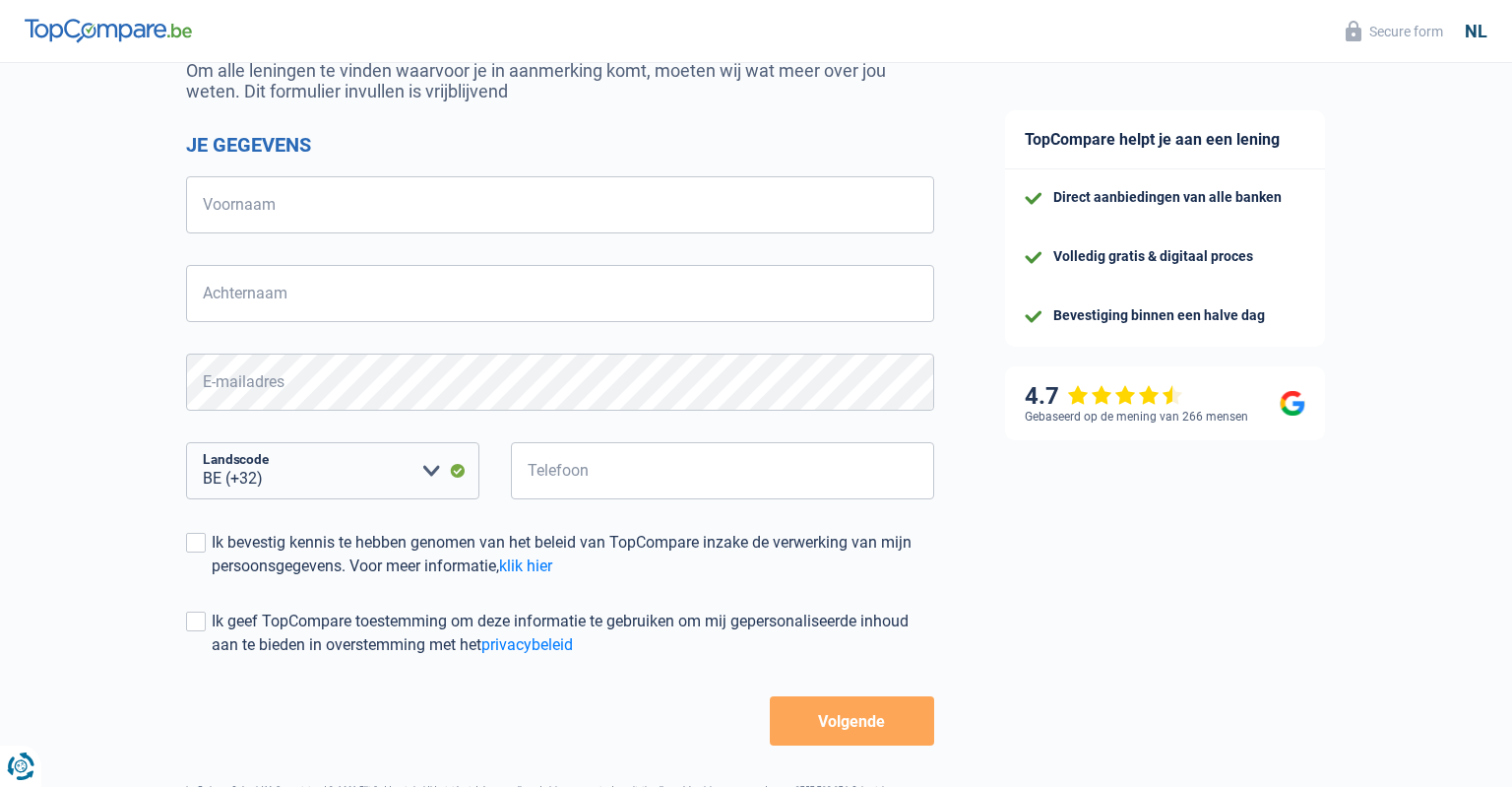 click on "De slaagkans van je simulatie is
15%
1
2
3
4
5
Voeg  +30%  met het invullen van  stap 2
Vind nu de beste lening voor jou
Om alle leningen te vinden waarvoor je in aanmerking komt, moeten wij wat meer over jou weten. Dit formulier invullen is vrijblijvend
Je gegevens
Voornaam
Alle velden zijn verplicht. Geef alstublieft een langer antwoord
Achternaam
Alle velden zijn verplicht. Geef alstublieft een langer antwoord
E-mailadres
Alle velden zijn verplicht. Geef alstublieft een langer antwoord     [COUNTRY_CODE] [COUNTRY_CODE]                       klik hier" at bounding box center (484, 347) 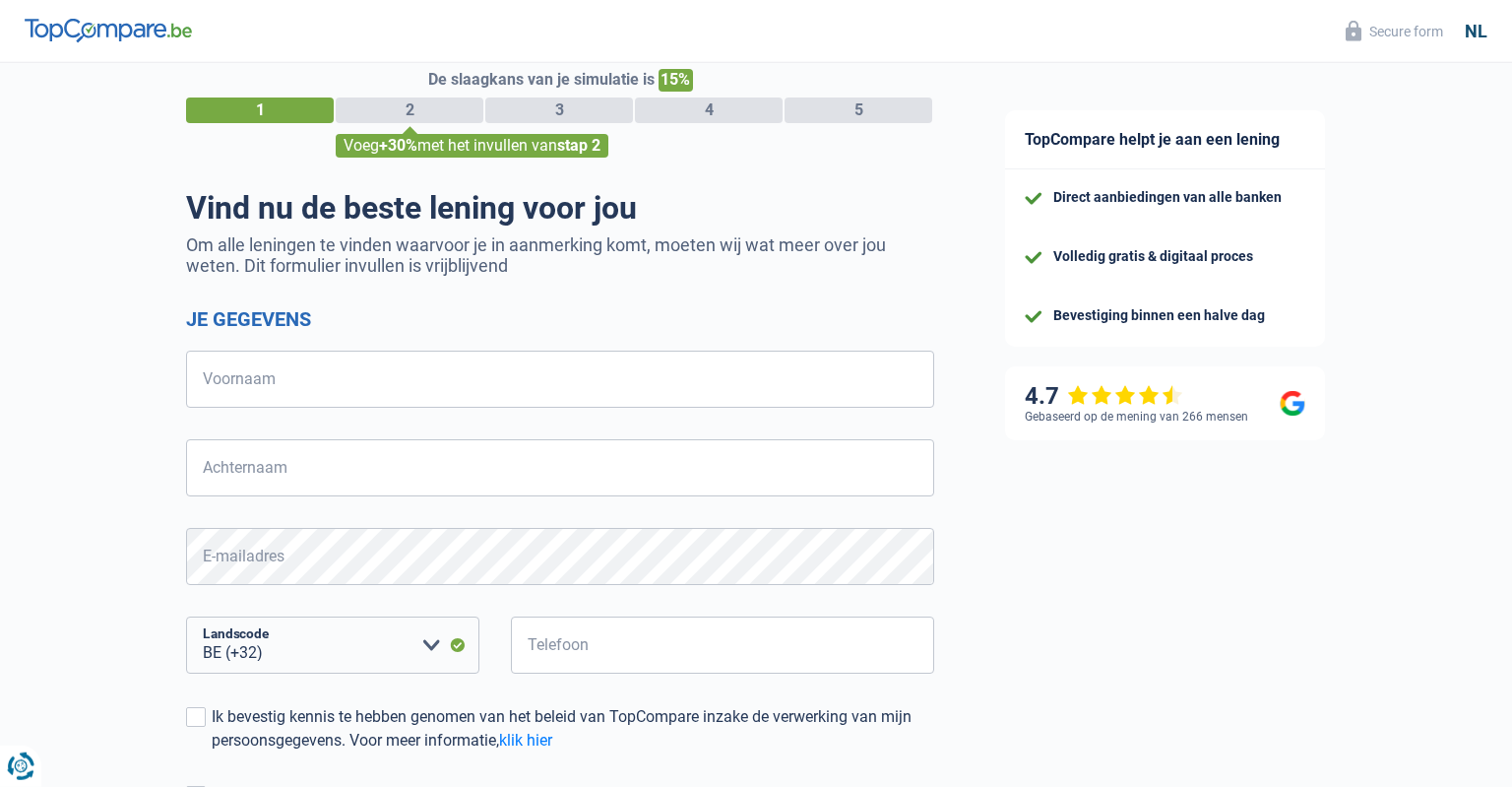 scroll, scrollTop: 0, scrollLeft: 0, axis: both 